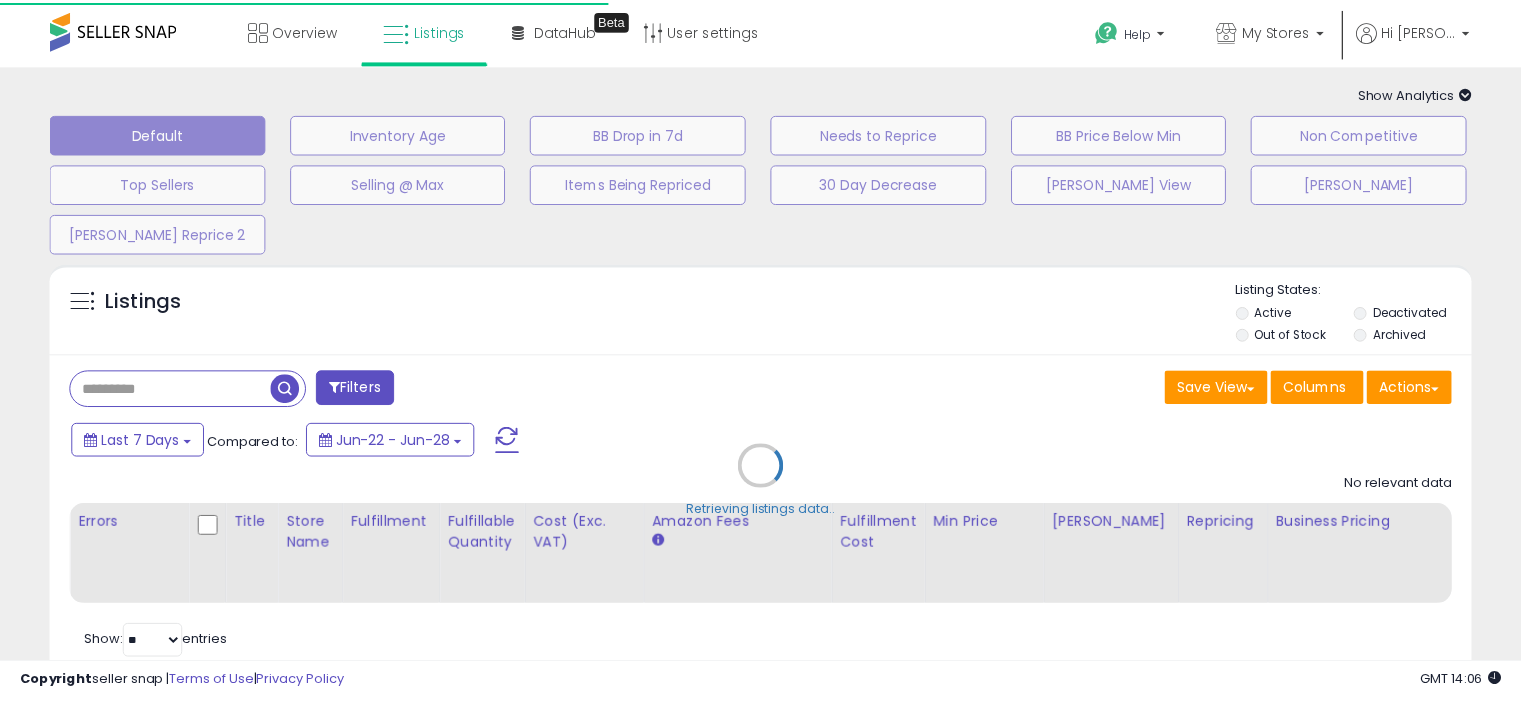 scroll, scrollTop: 0, scrollLeft: 0, axis: both 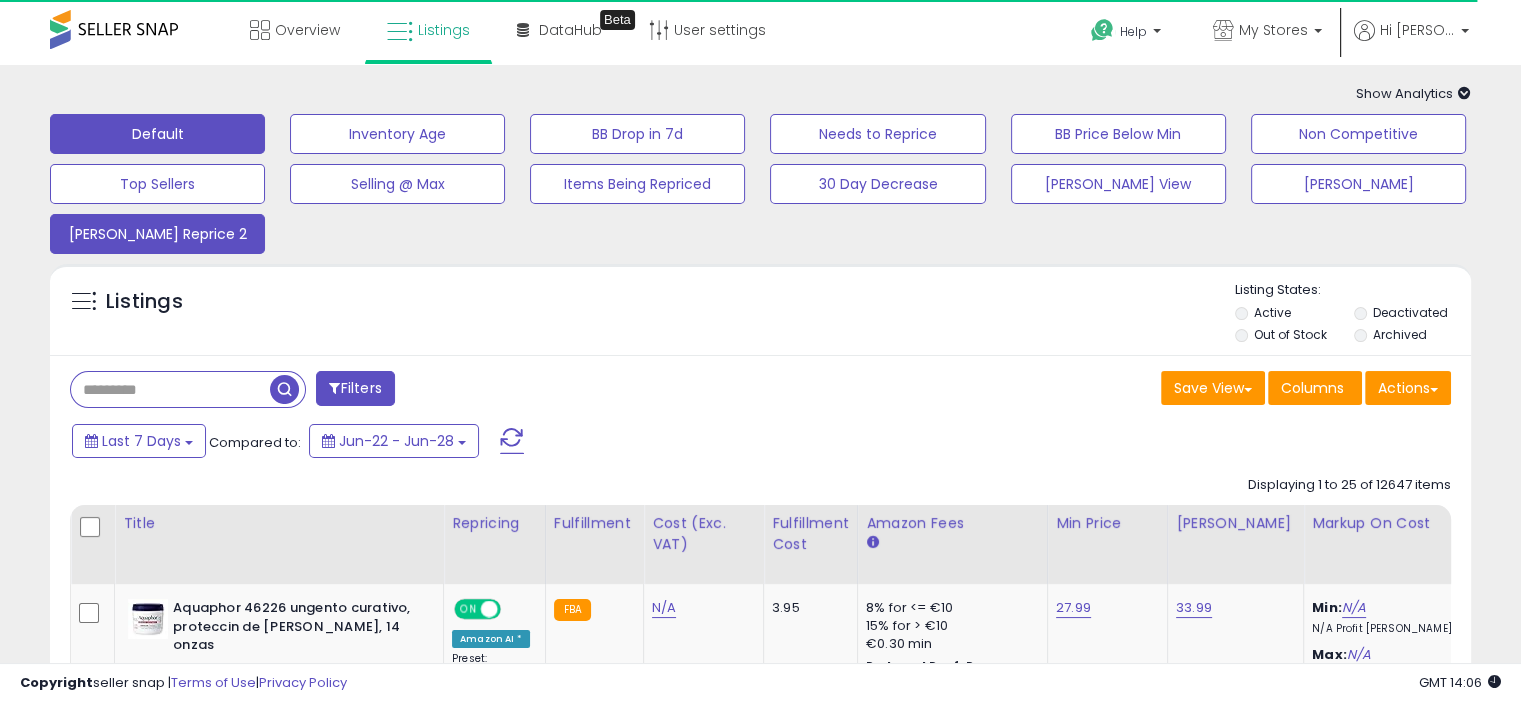 click on "[PERSON_NAME] Reprice 2" at bounding box center (397, 134) 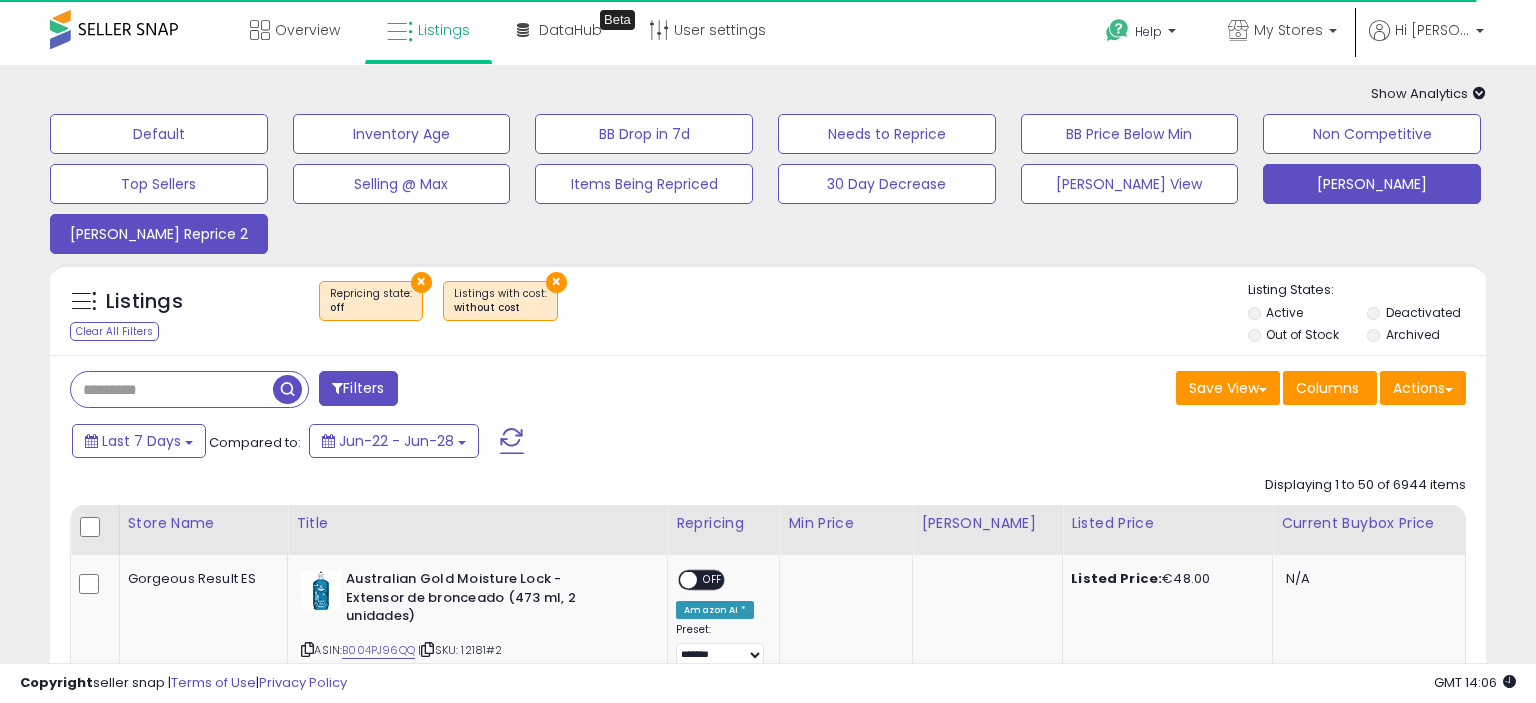 select on "**" 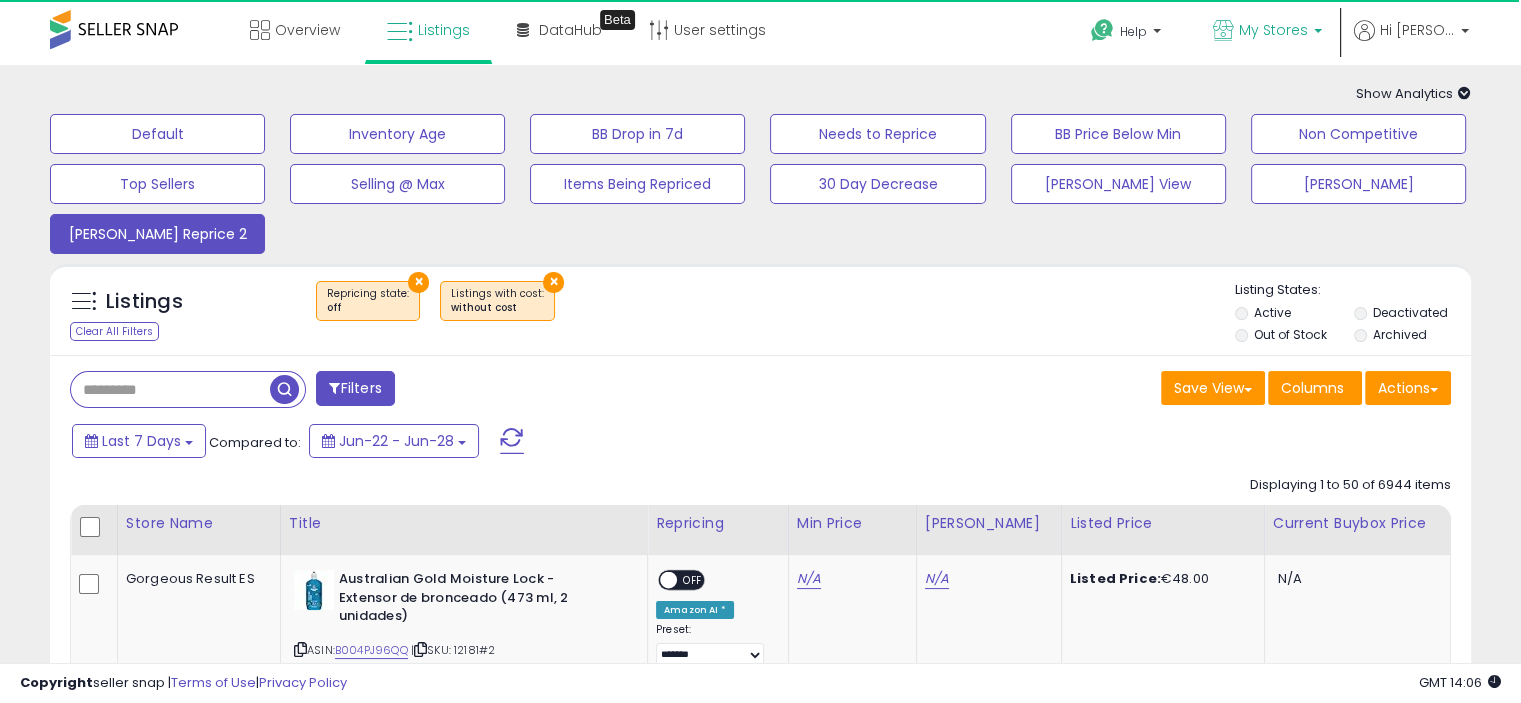 click on "My Stores" at bounding box center (1273, 30) 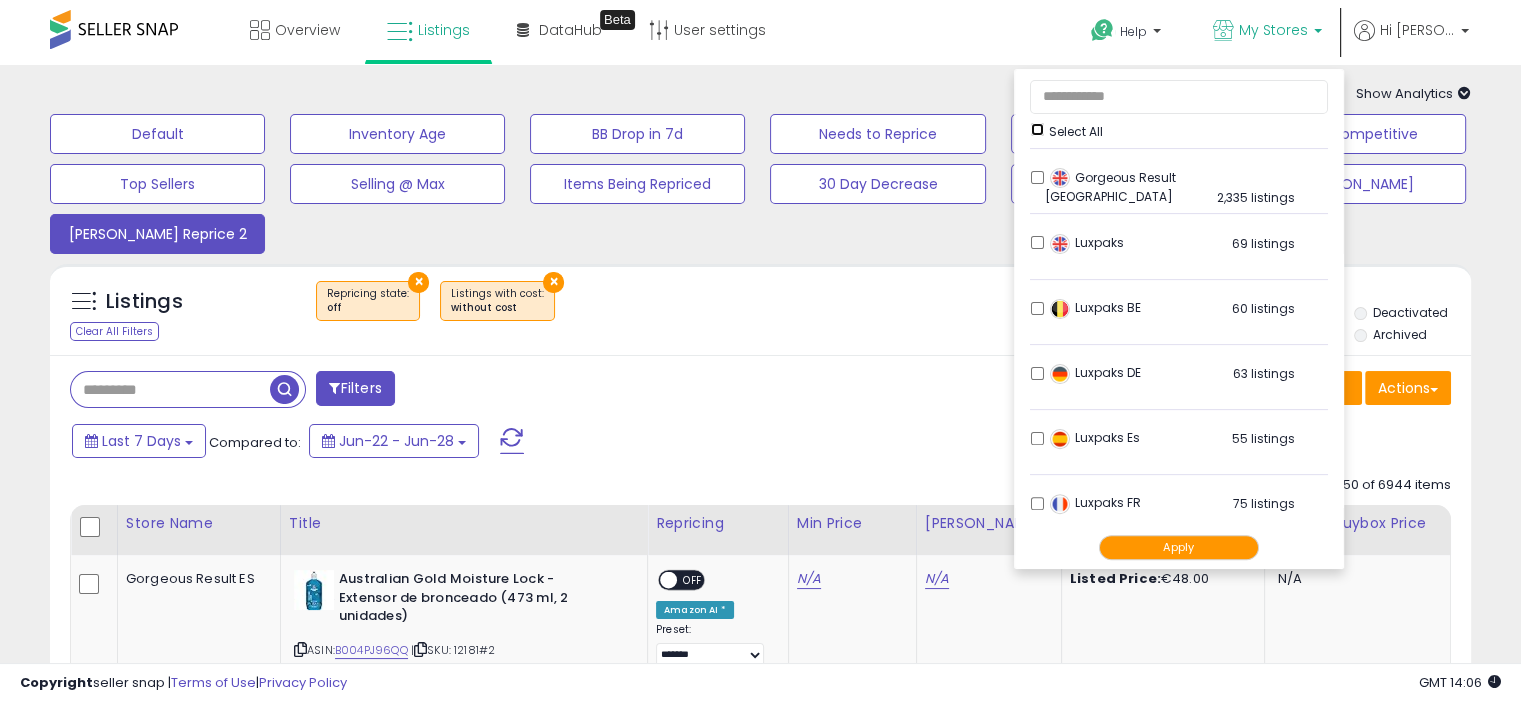 scroll, scrollTop: 580, scrollLeft: 0, axis: vertical 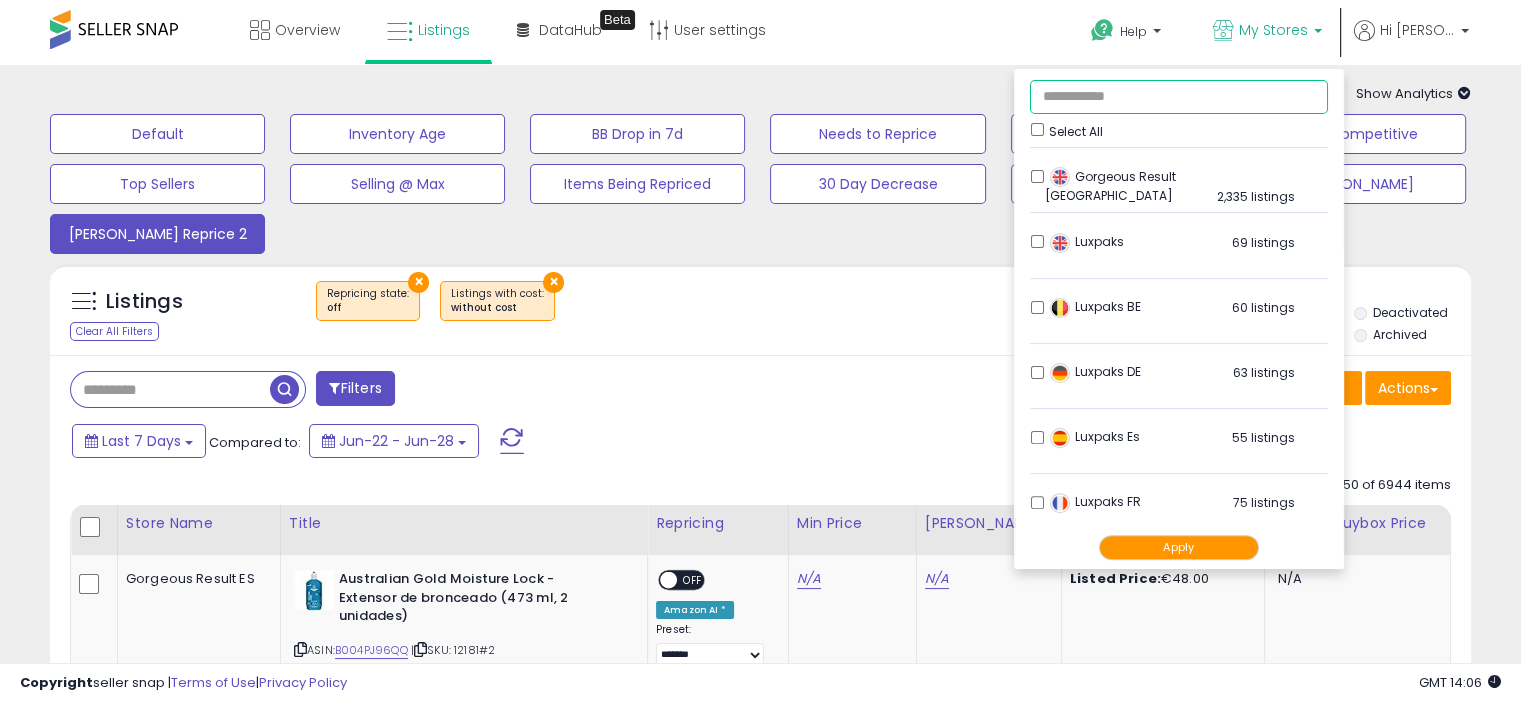 click at bounding box center (1179, 97) 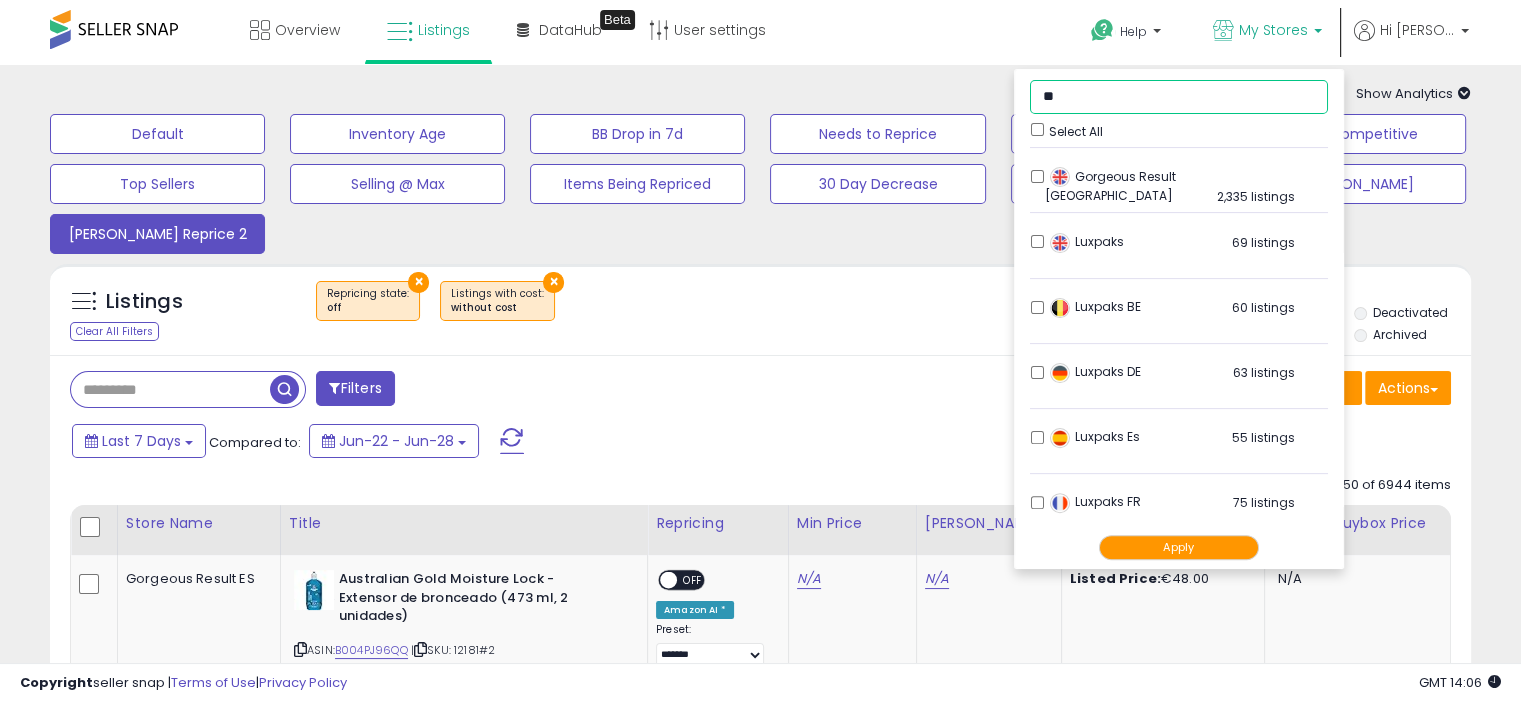 scroll, scrollTop: 0, scrollLeft: 0, axis: both 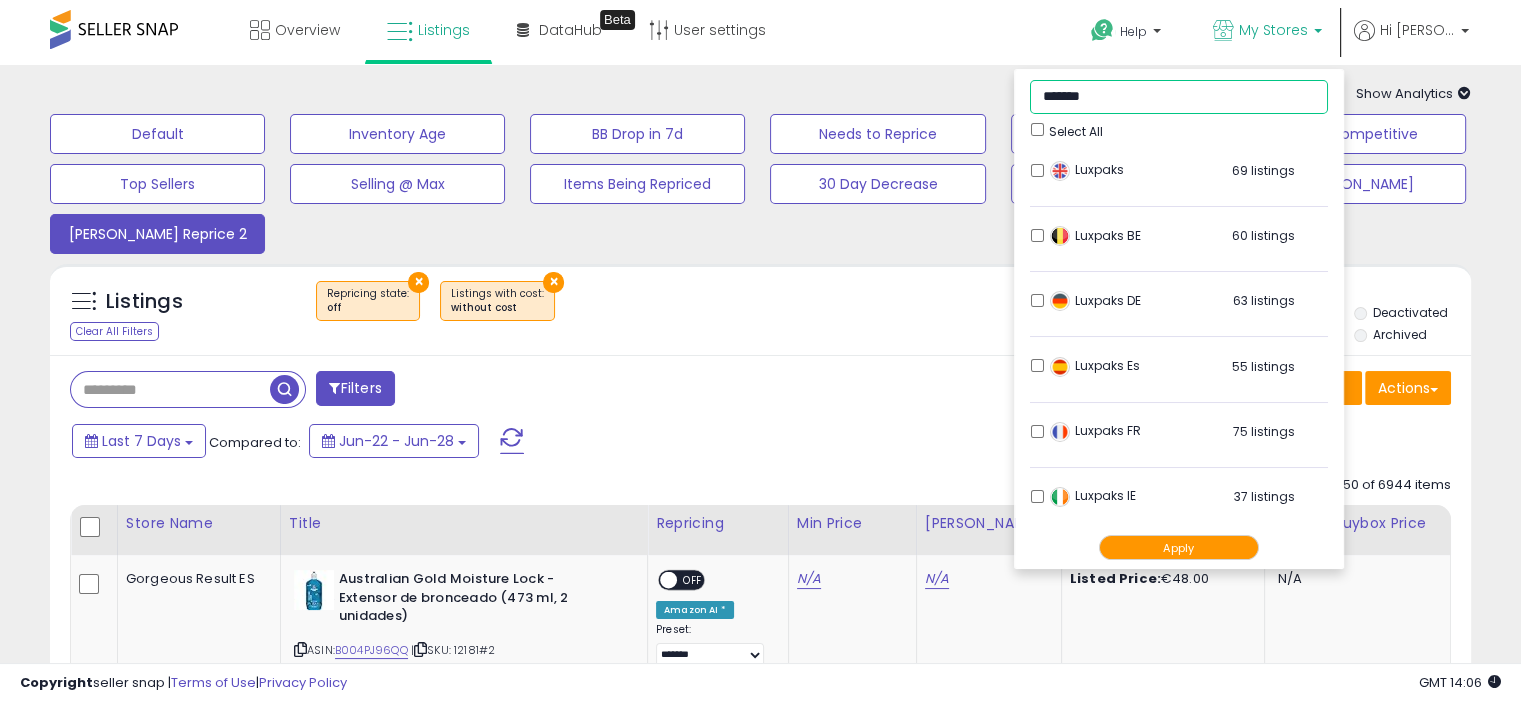 type on "*******" 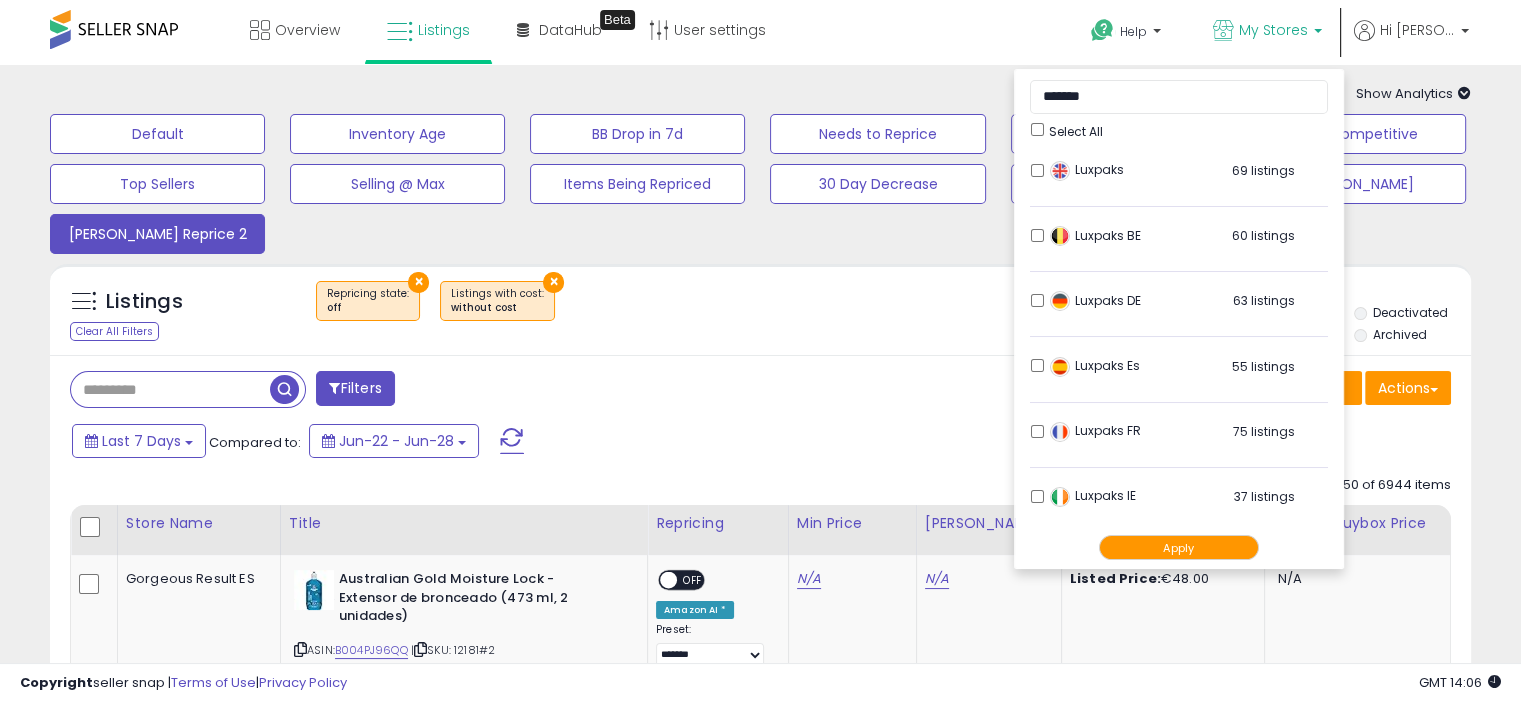 click on "Apply" at bounding box center (1179, 547) 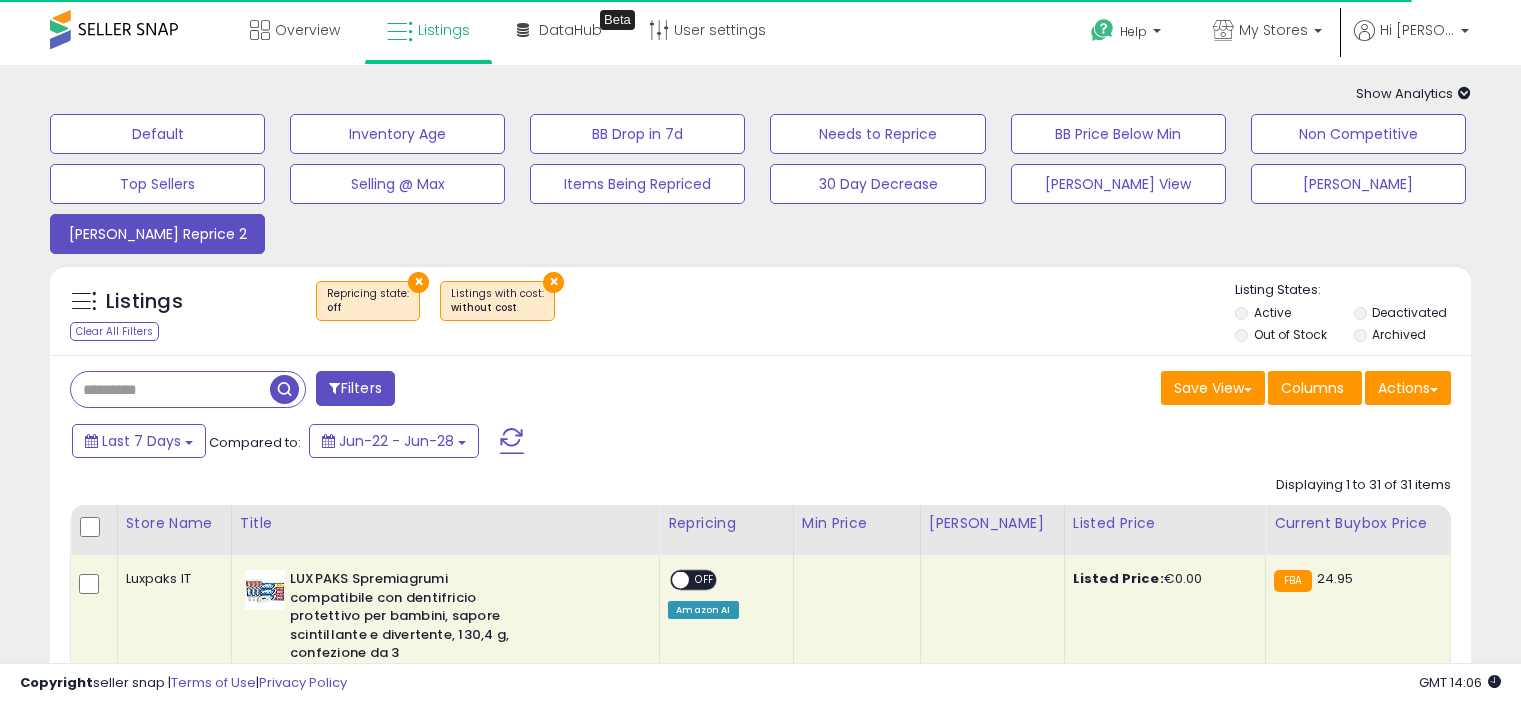 select on "**" 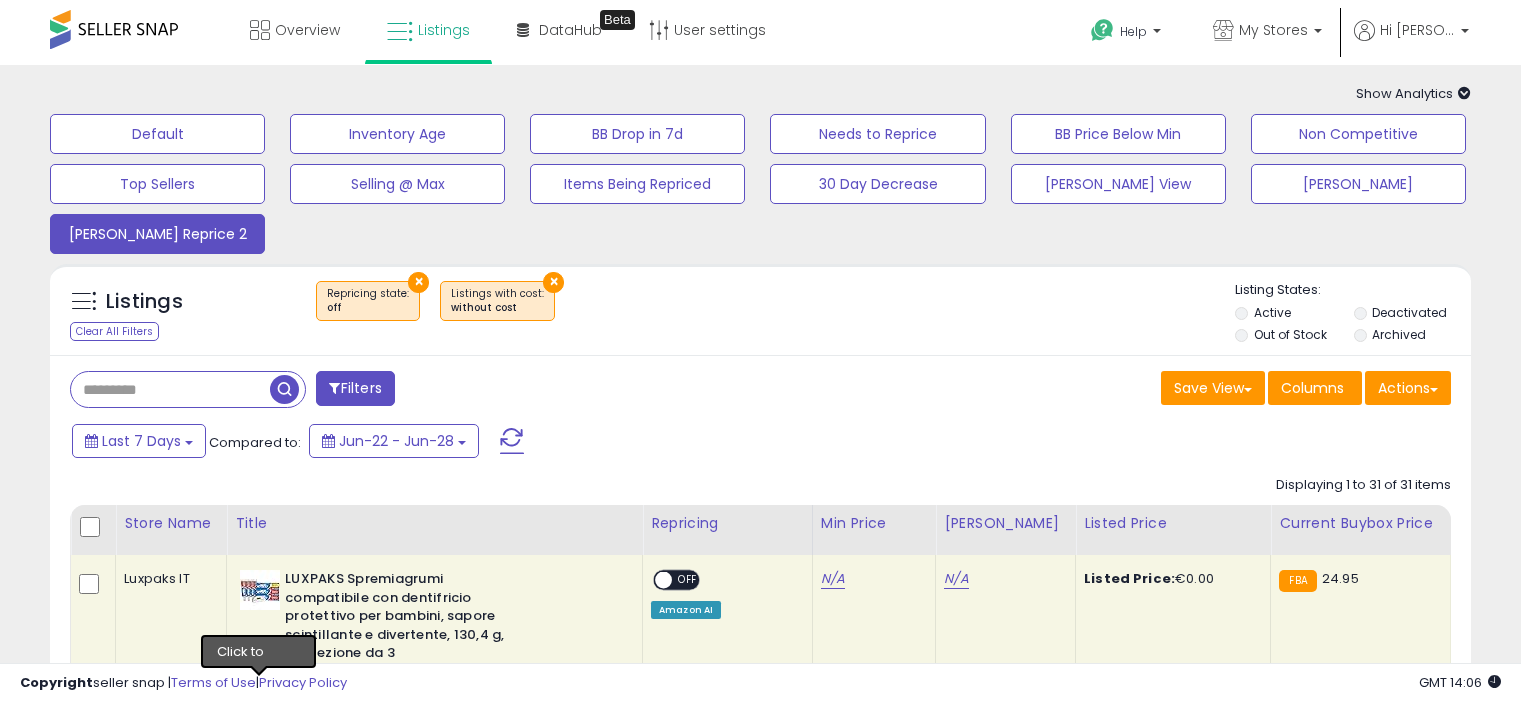 click at bounding box center (246, 687) 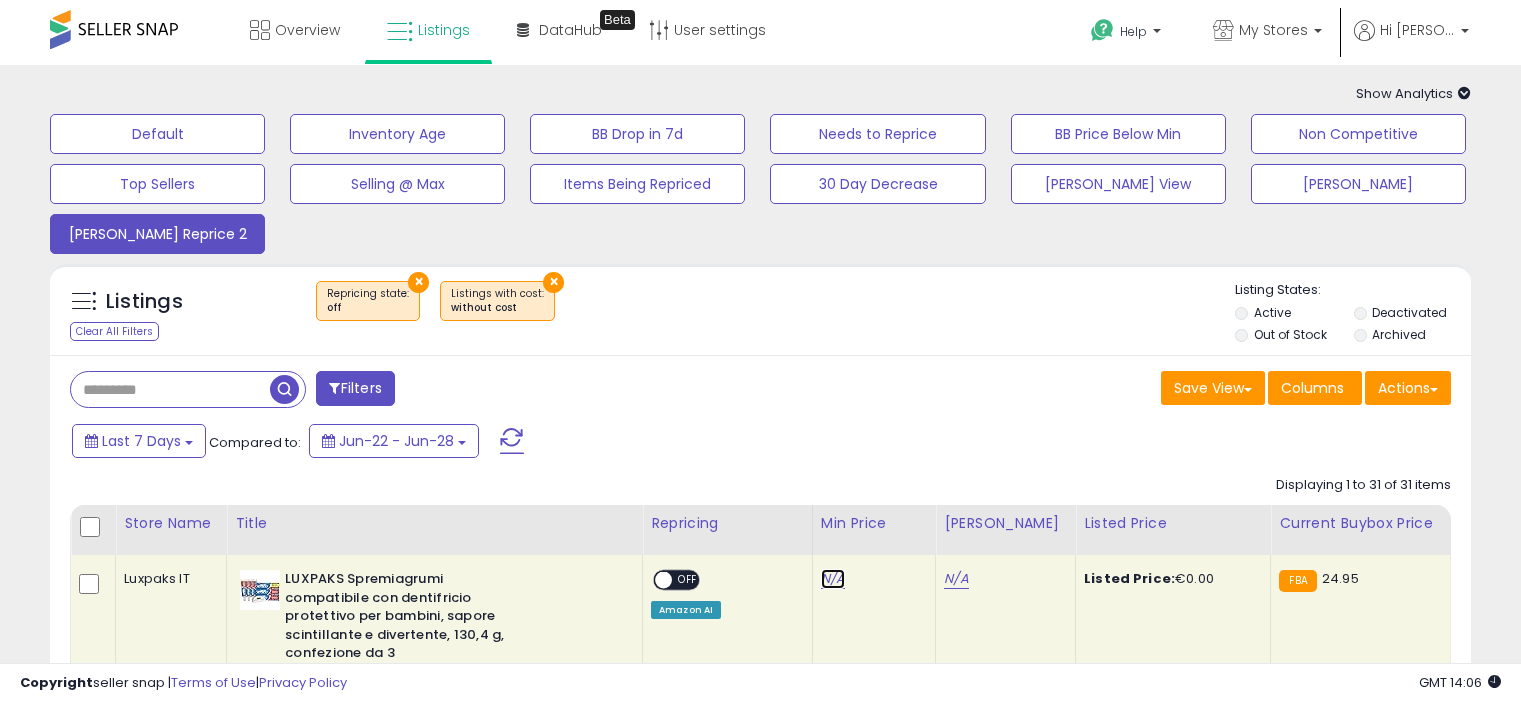 click on "N/A" at bounding box center [833, 579] 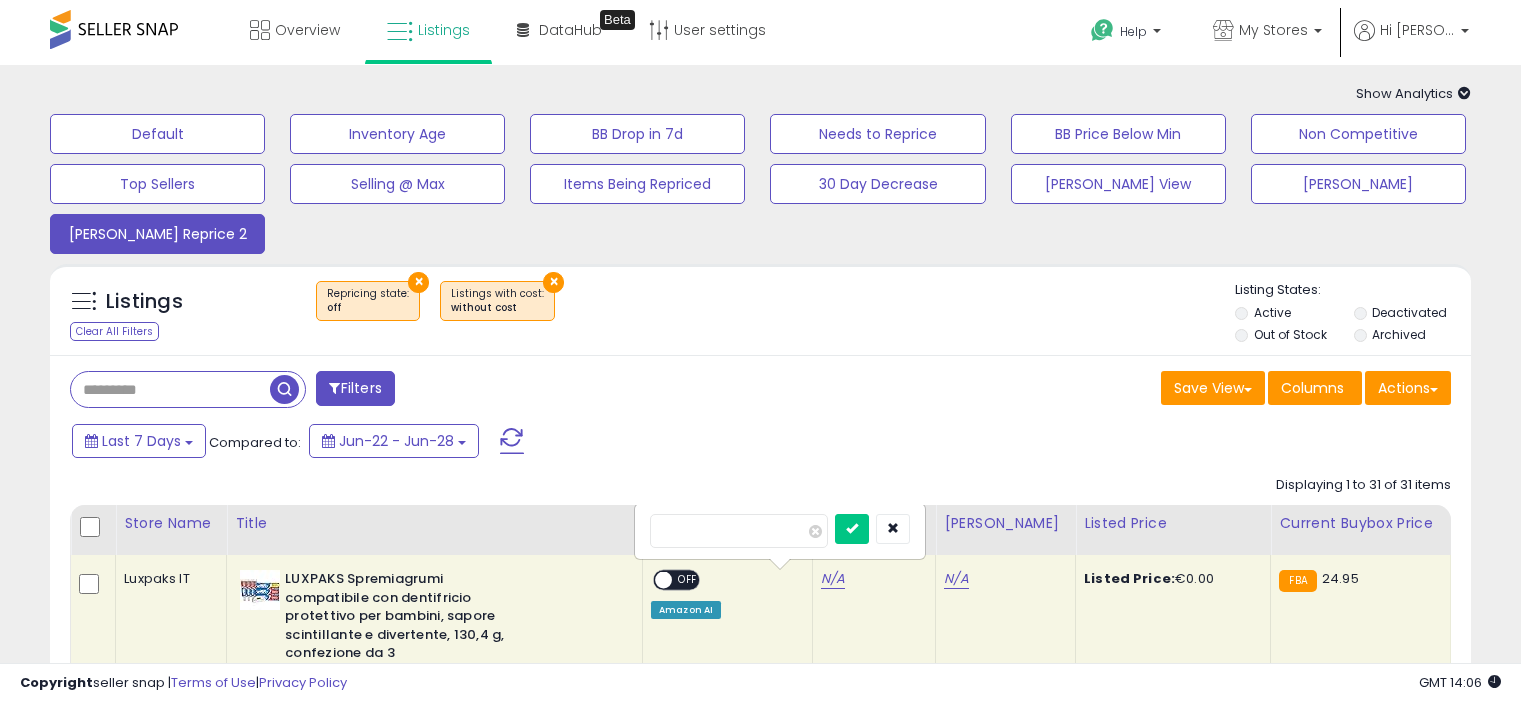 type on "**" 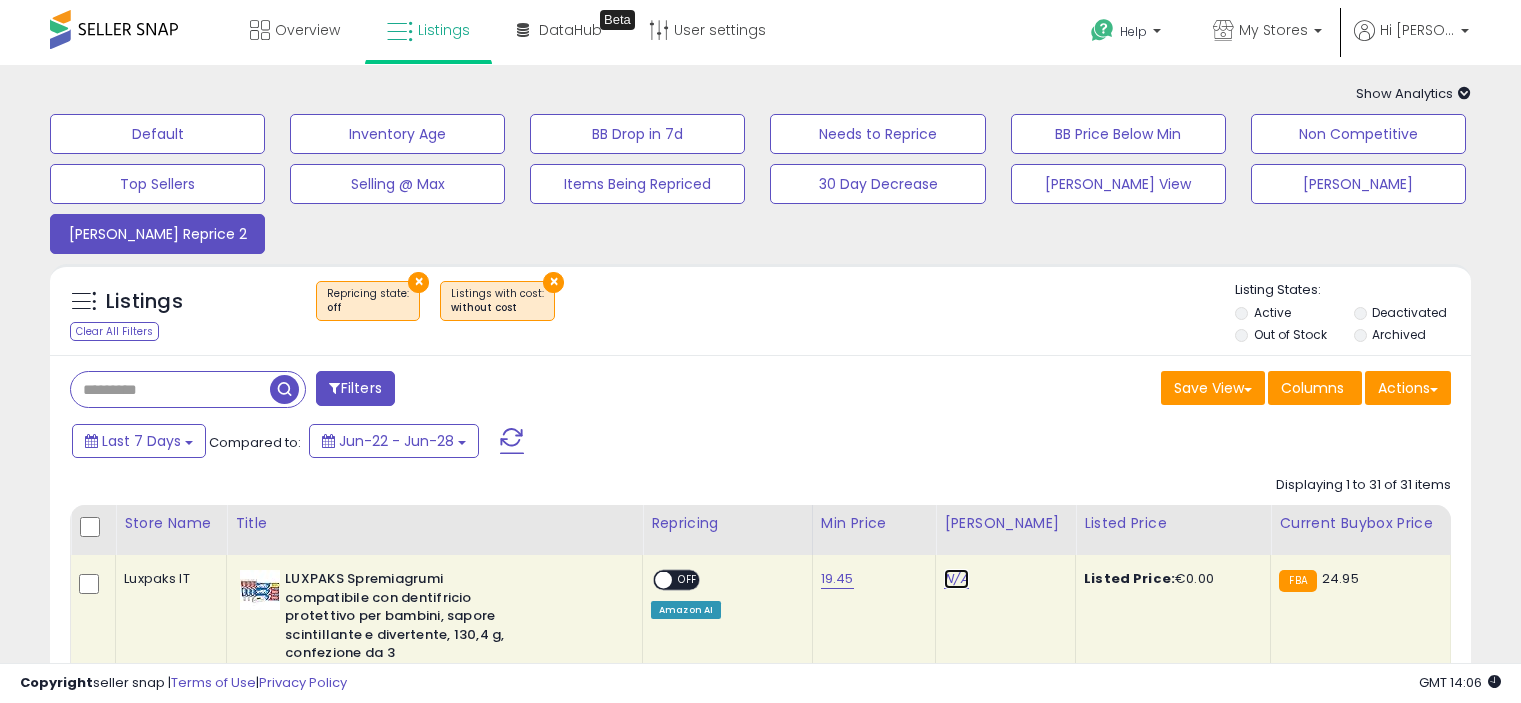 click on "N/A" at bounding box center [956, 579] 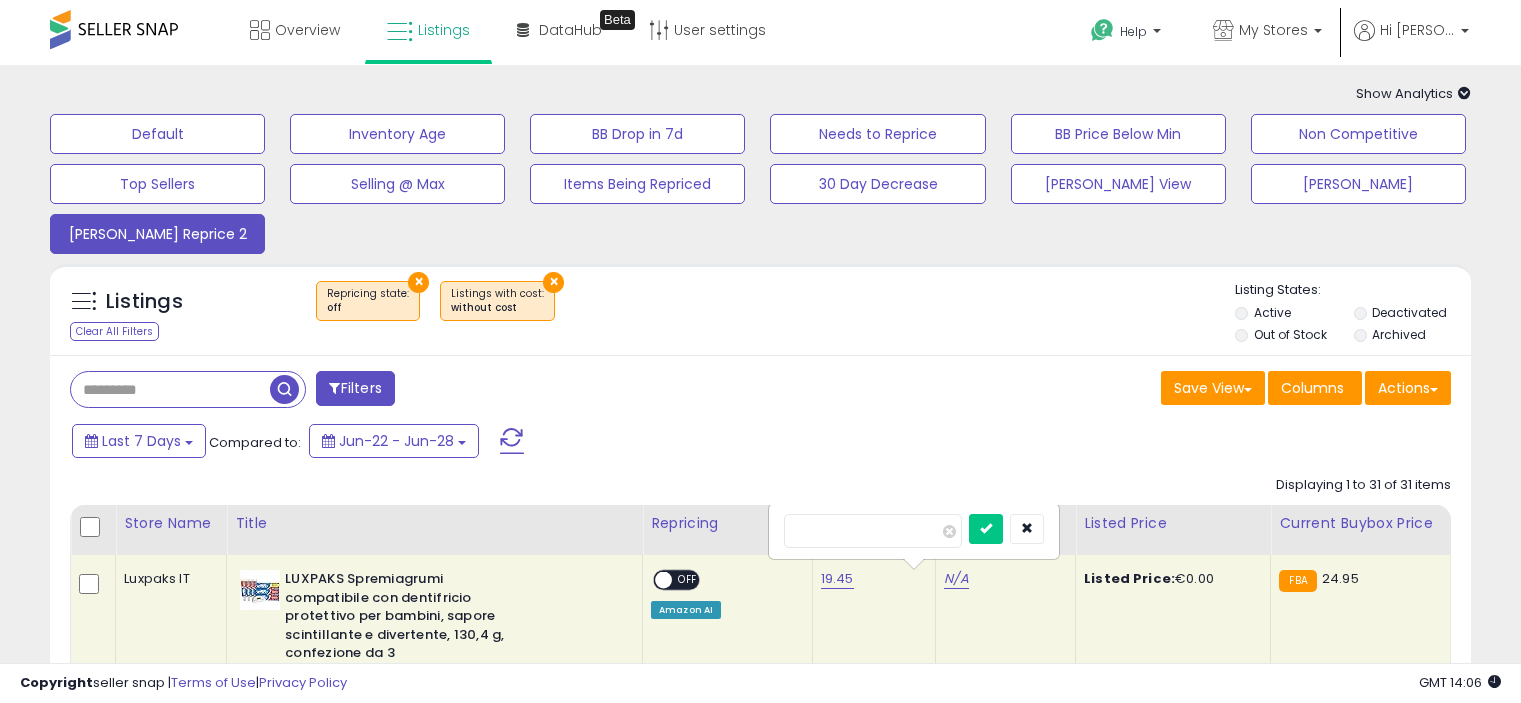 click at bounding box center [986, 529] 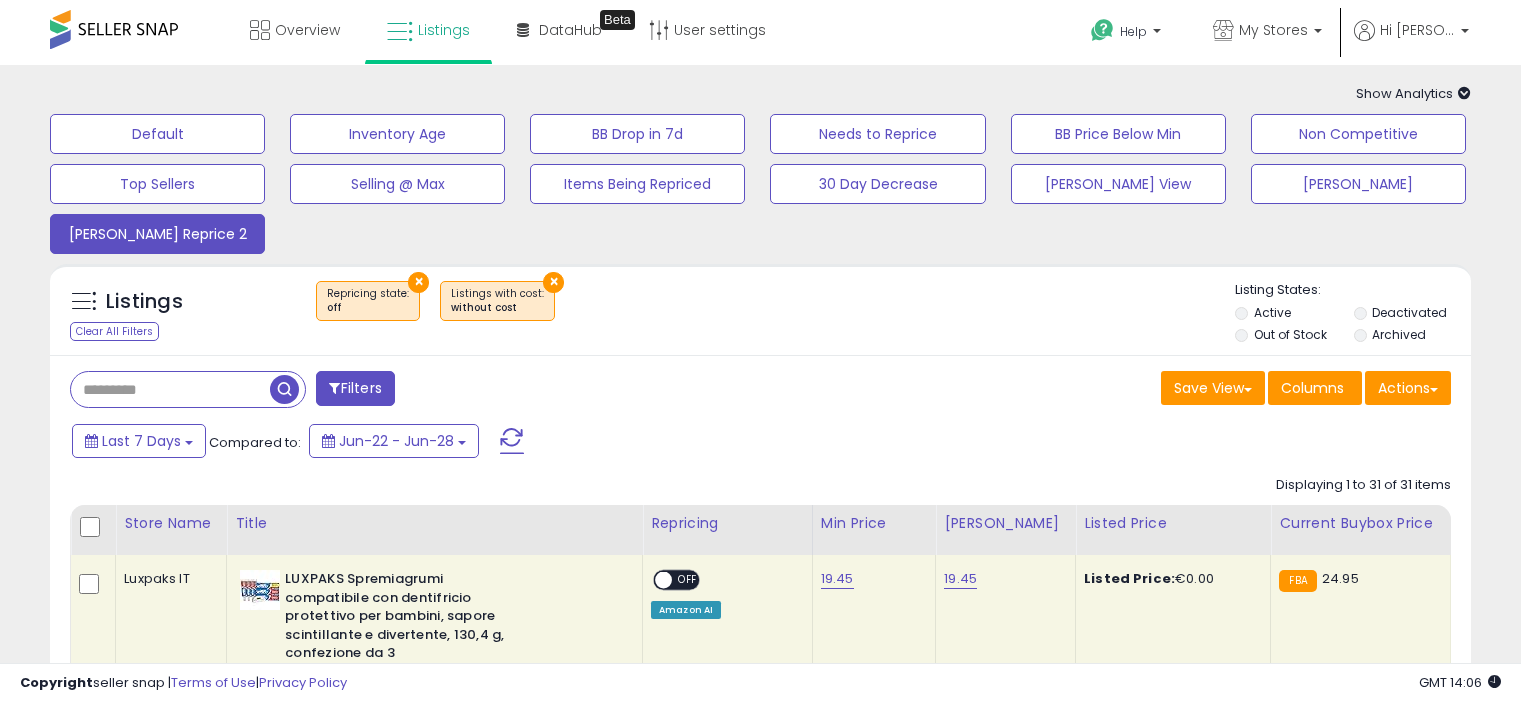 click on "OFF" at bounding box center (688, 580) 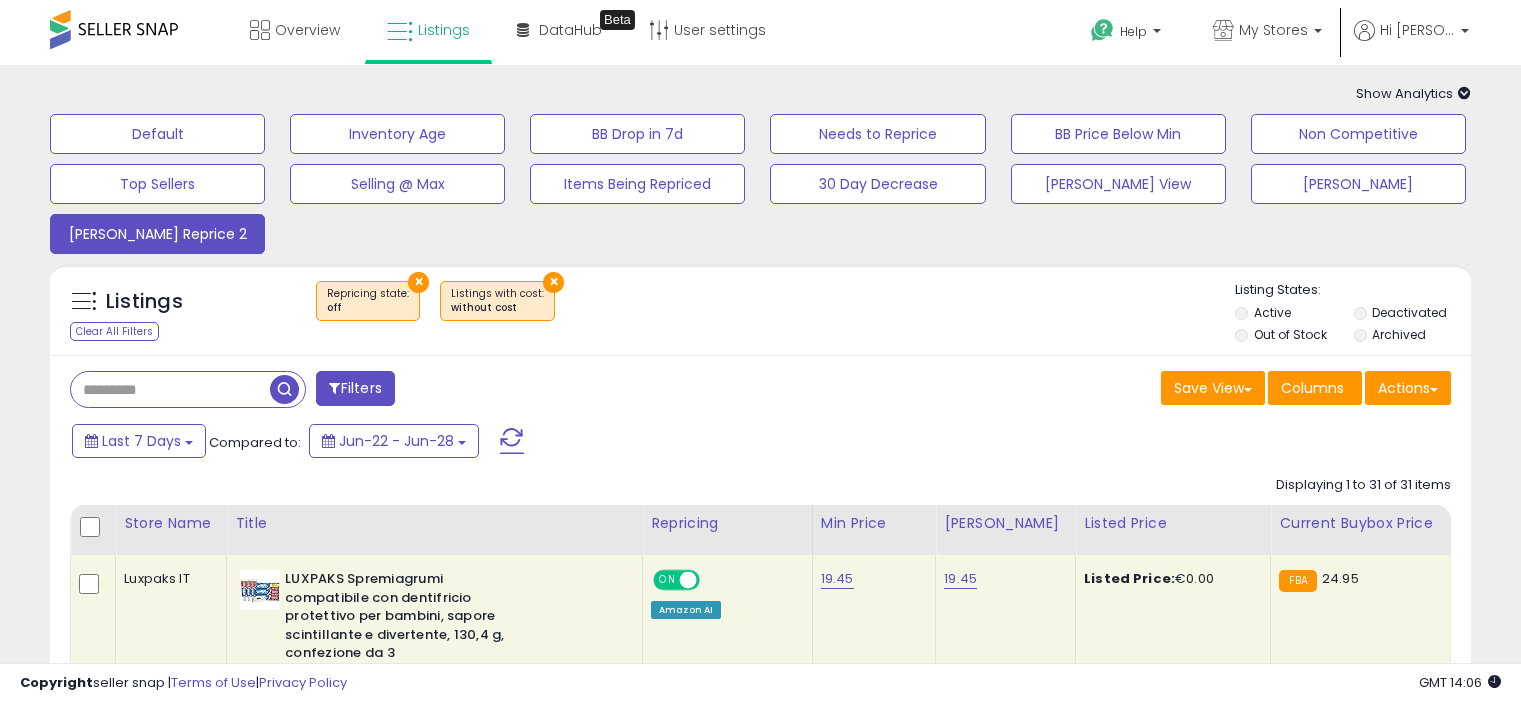 click on "N/A" at bounding box center (833, 757) 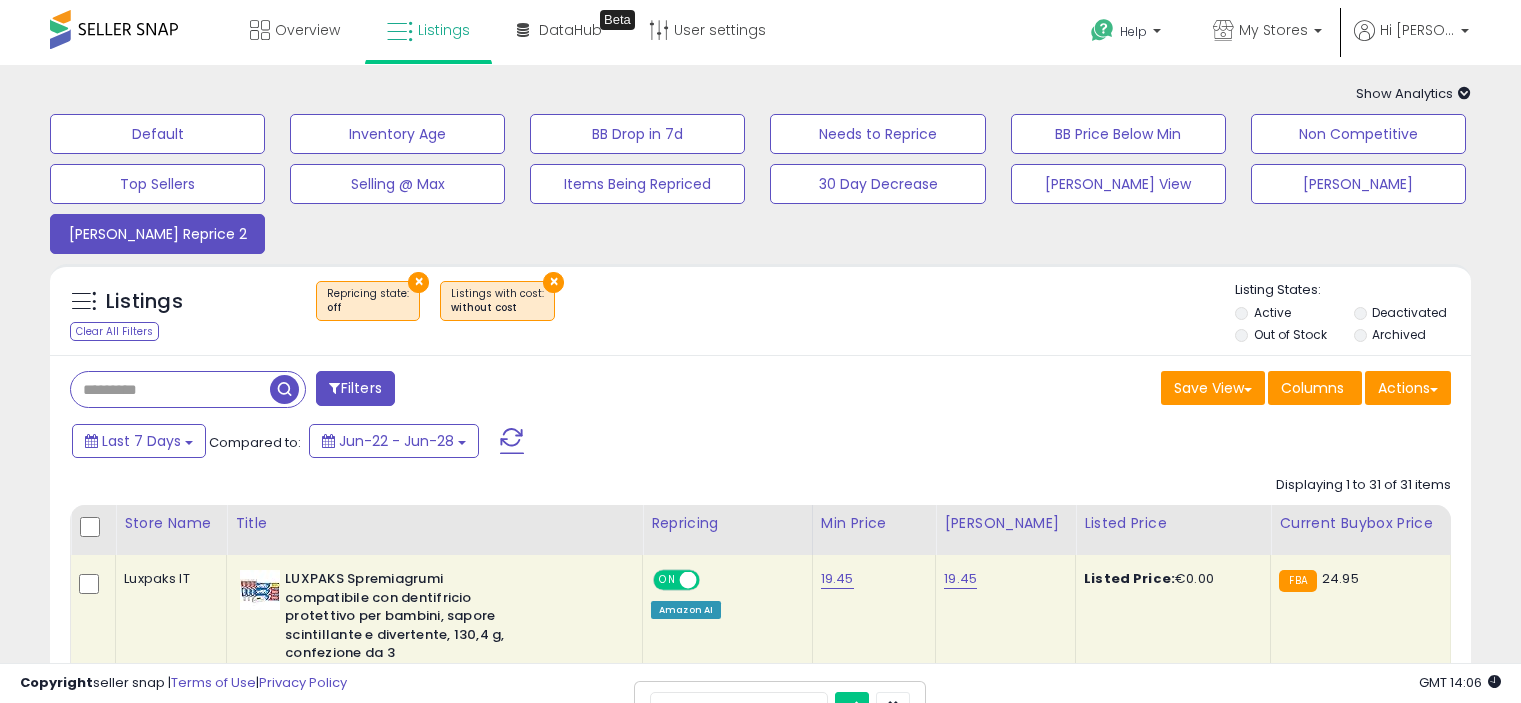 click at bounding box center (852, 707) 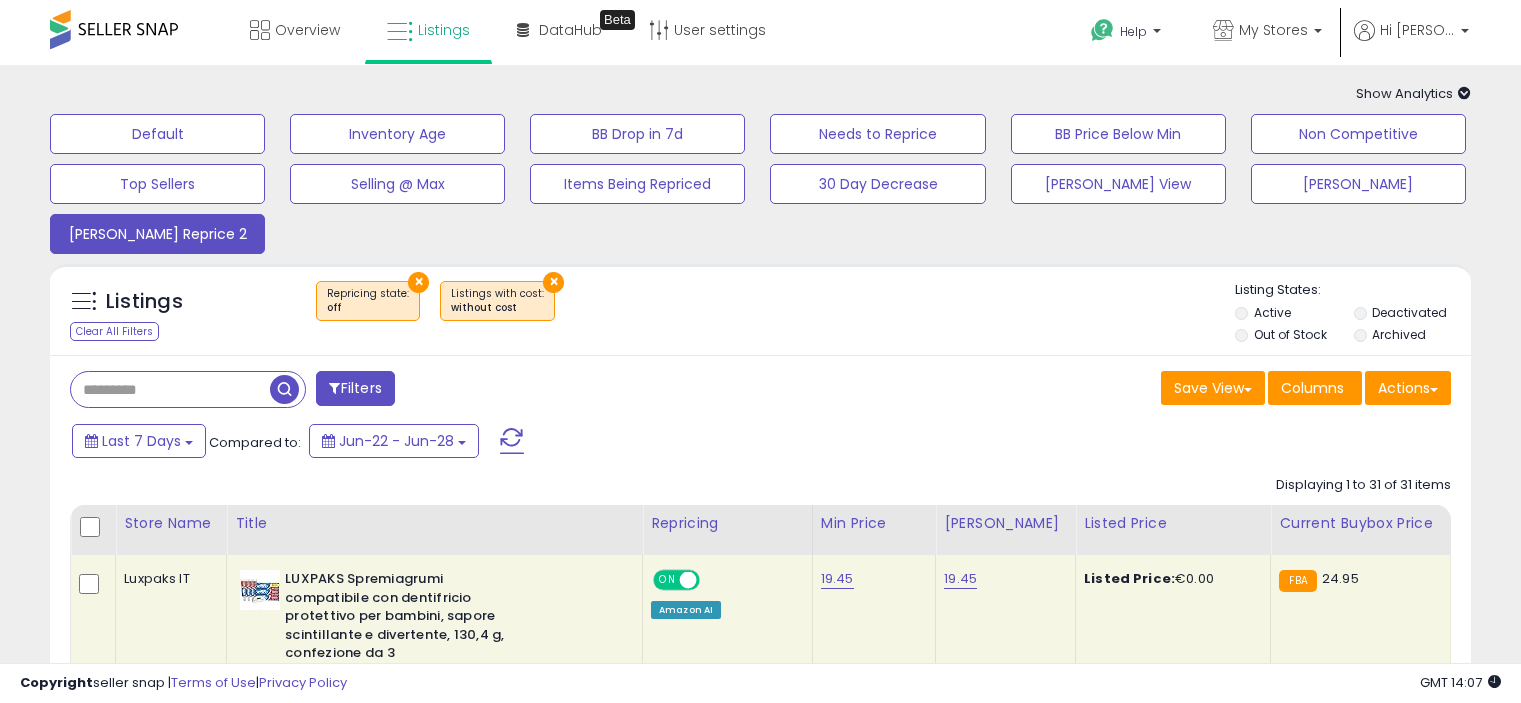 click on "N/A" at bounding box center [956, 757] 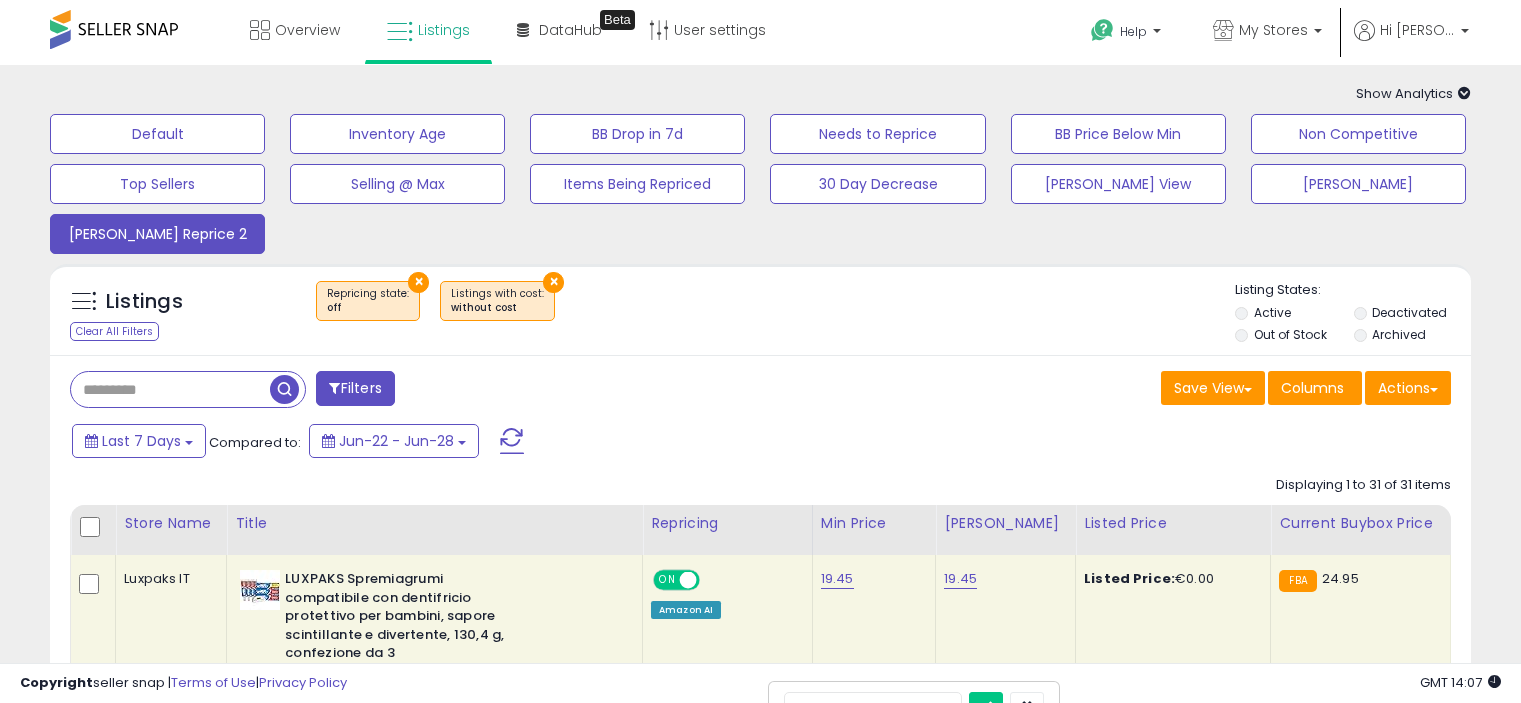 click at bounding box center (986, 707) 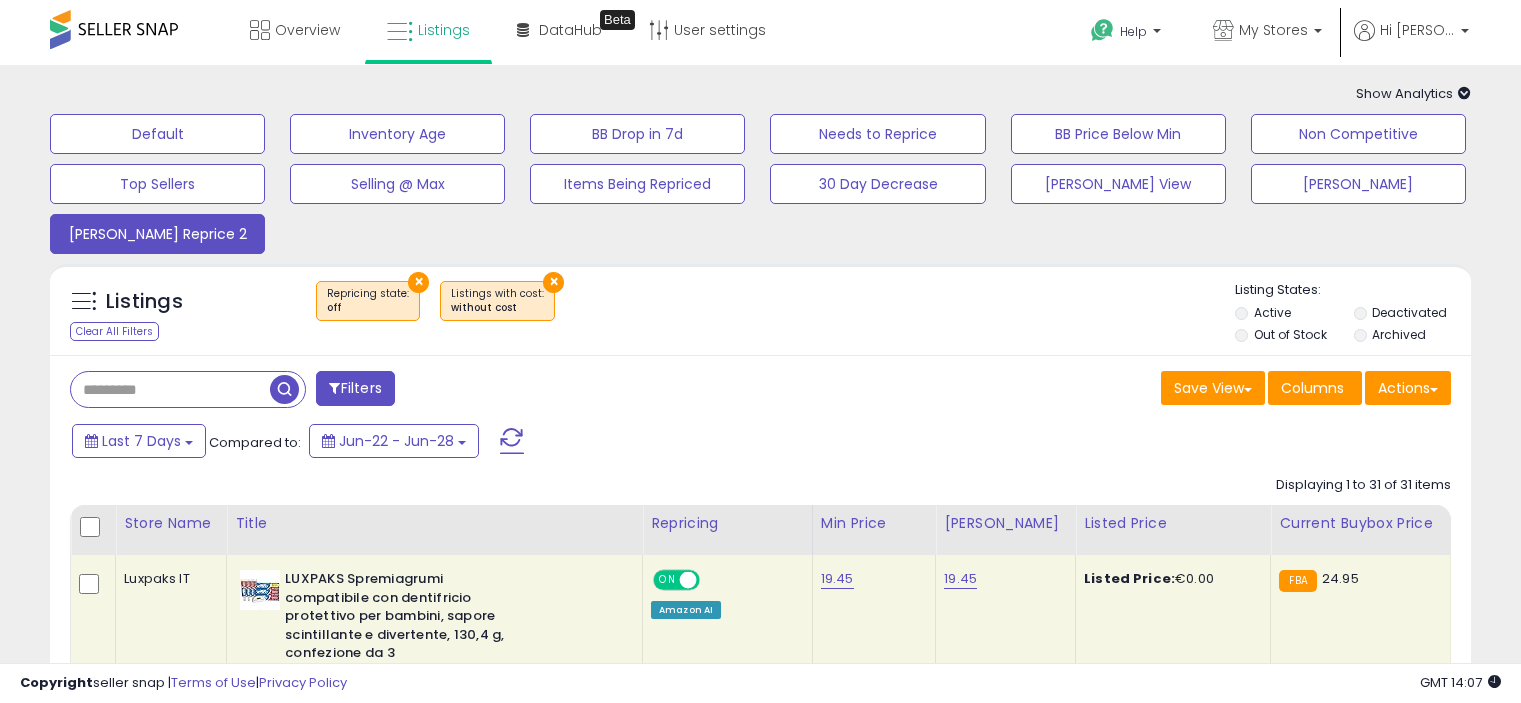 click on "OFF" at bounding box center (688, 758) 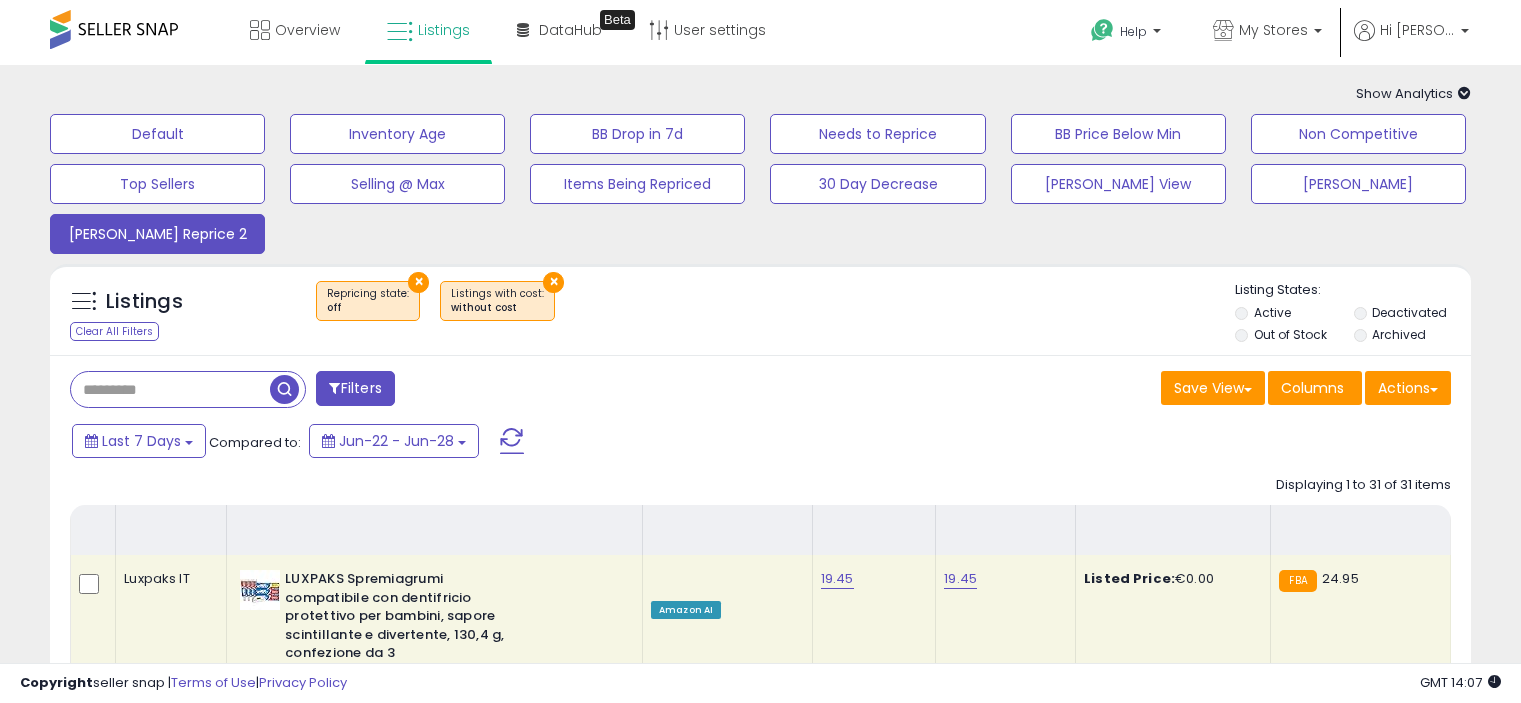 click on "N/A" at bounding box center (833, 936) 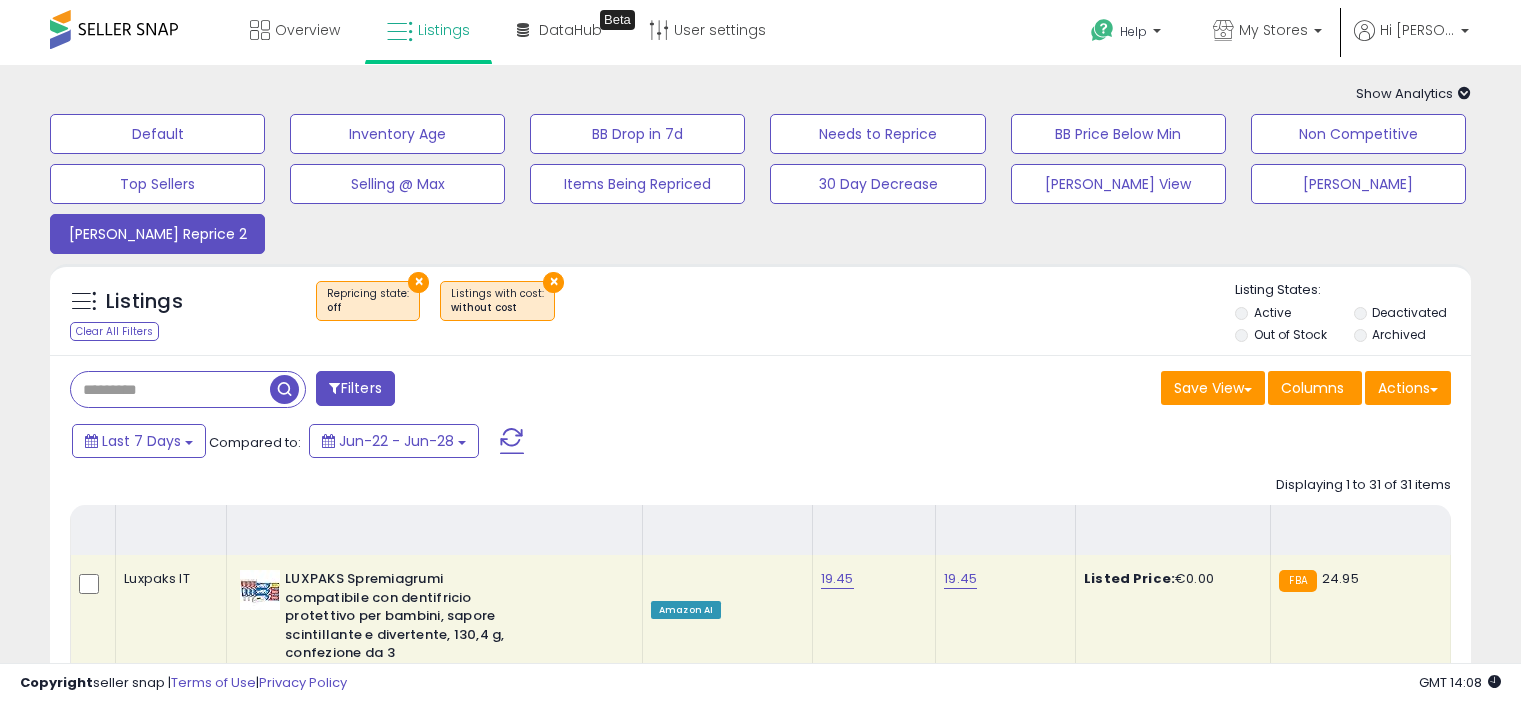 click on "N/A" at bounding box center (956, 1933) 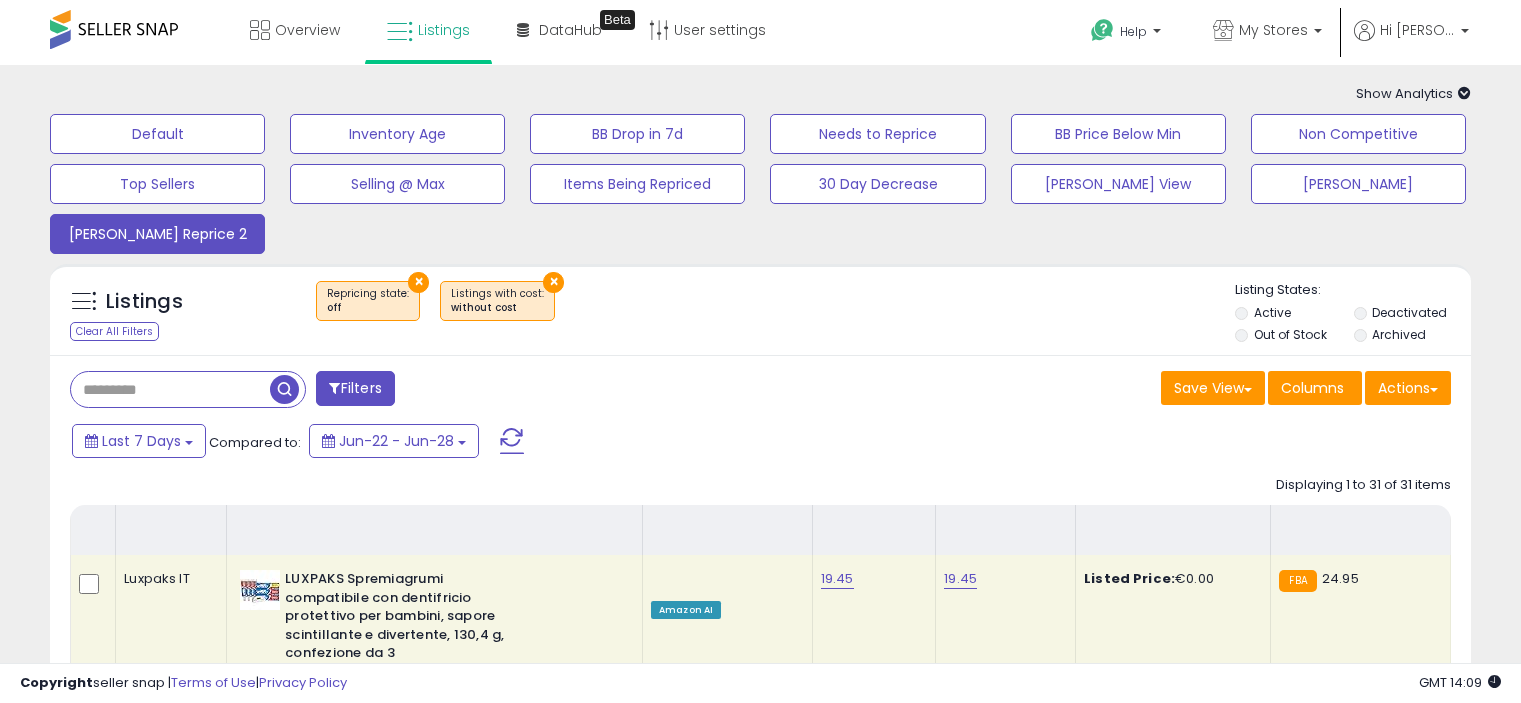 click on "OFF" at bounding box center [688, 3034] 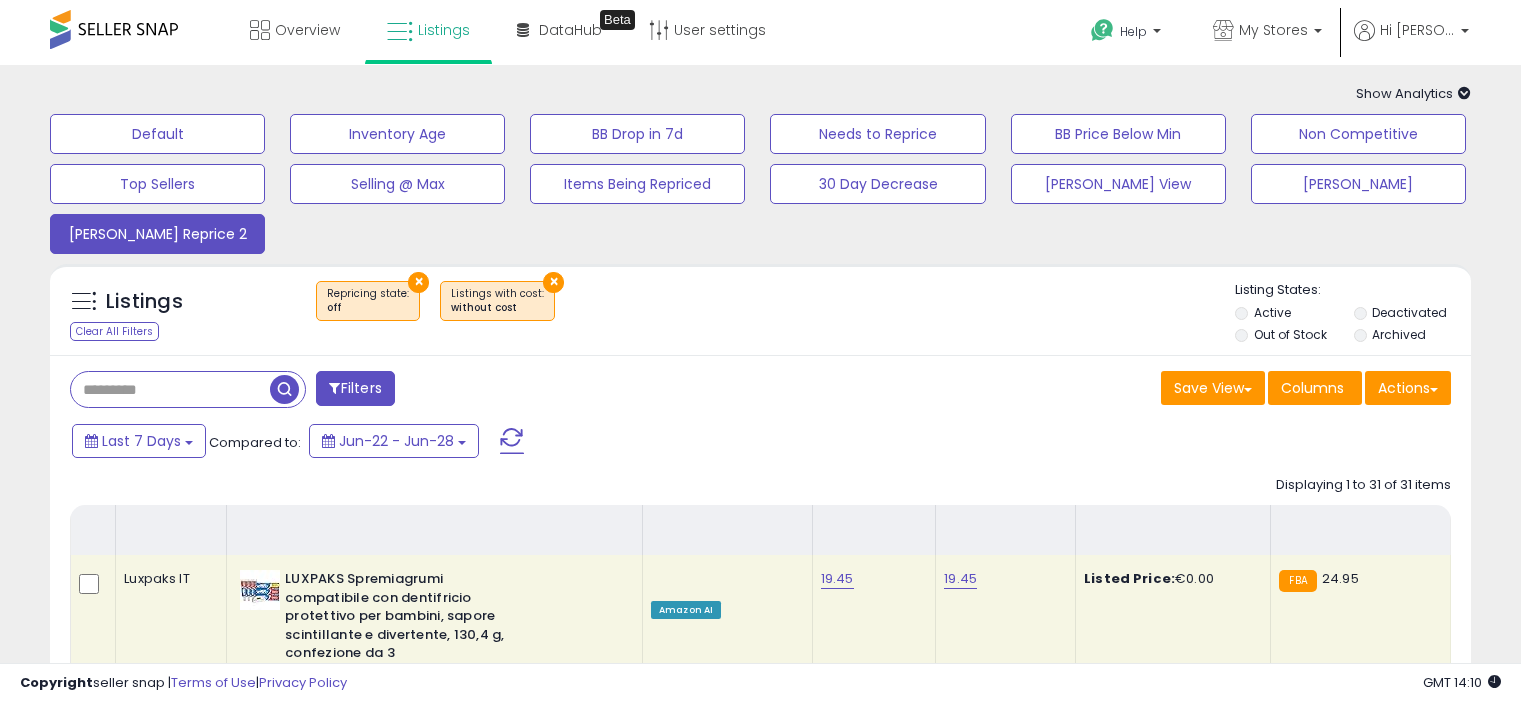 click on "N/A" at bounding box center [956, 3993] 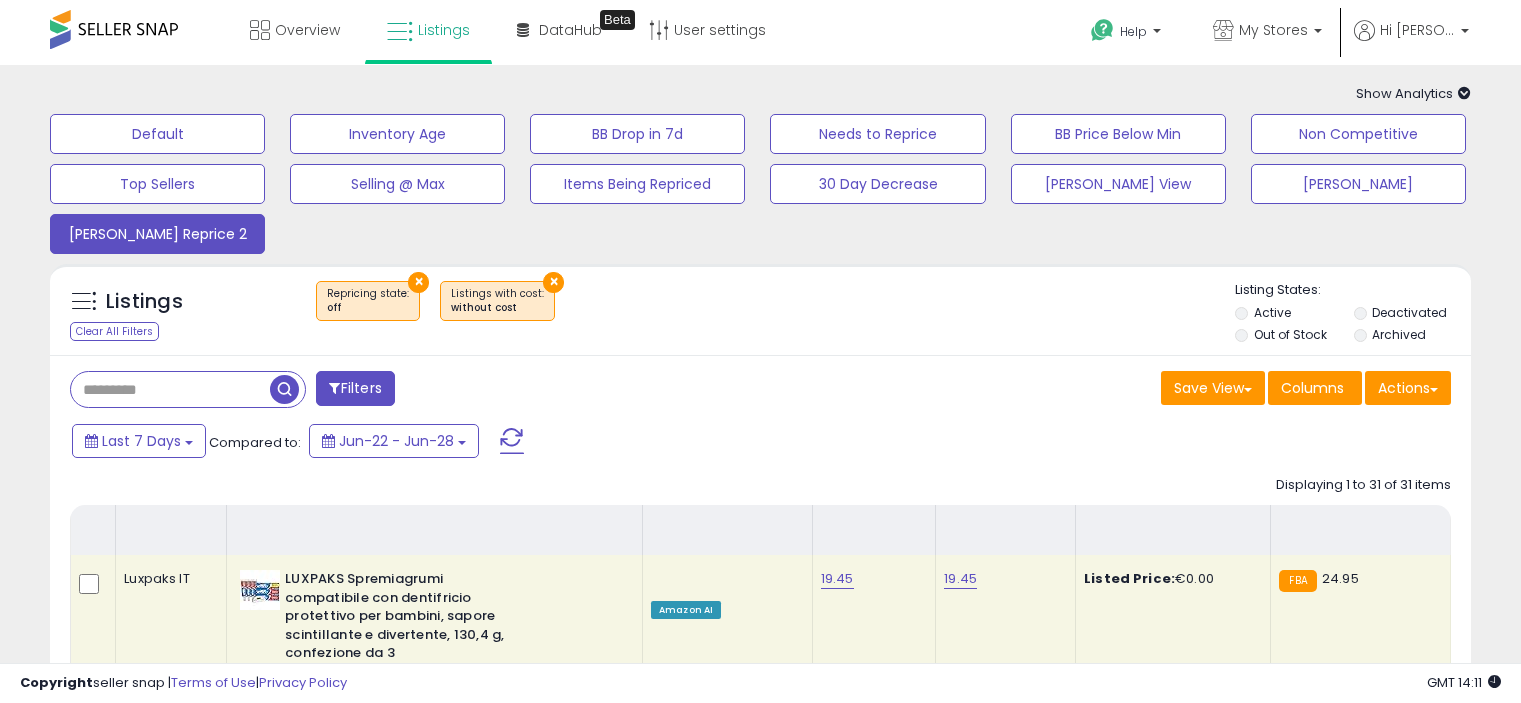 click at bounding box center [852, 4757] 